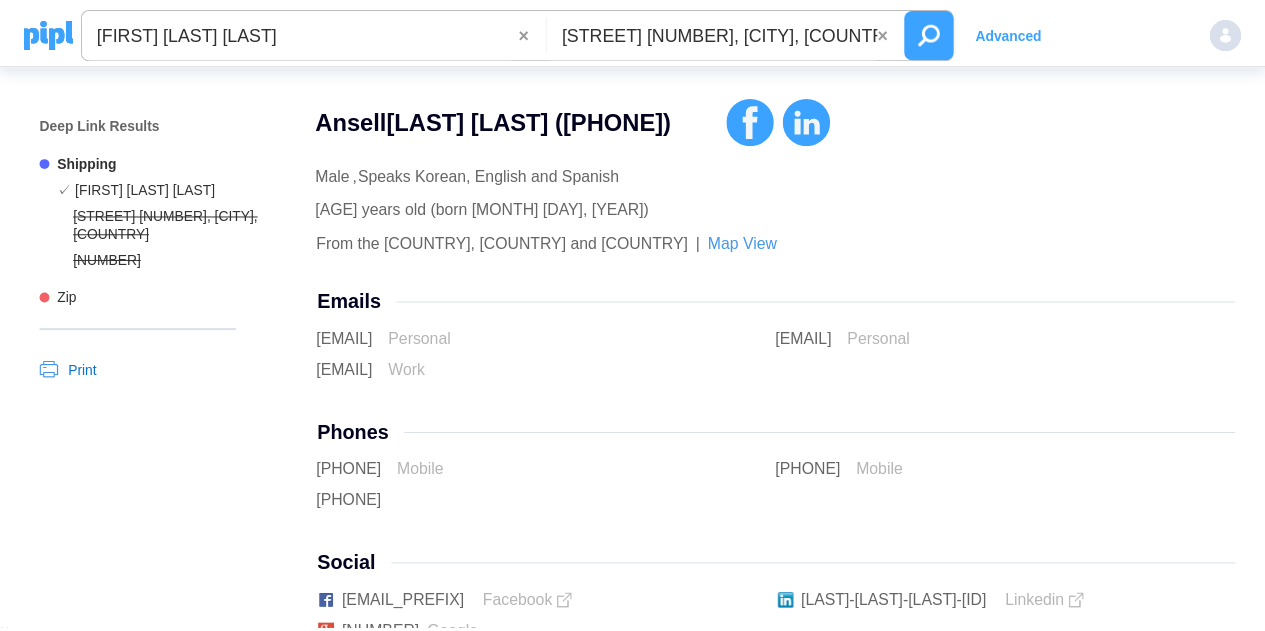 scroll, scrollTop: 0, scrollLeft: 0, axis: both 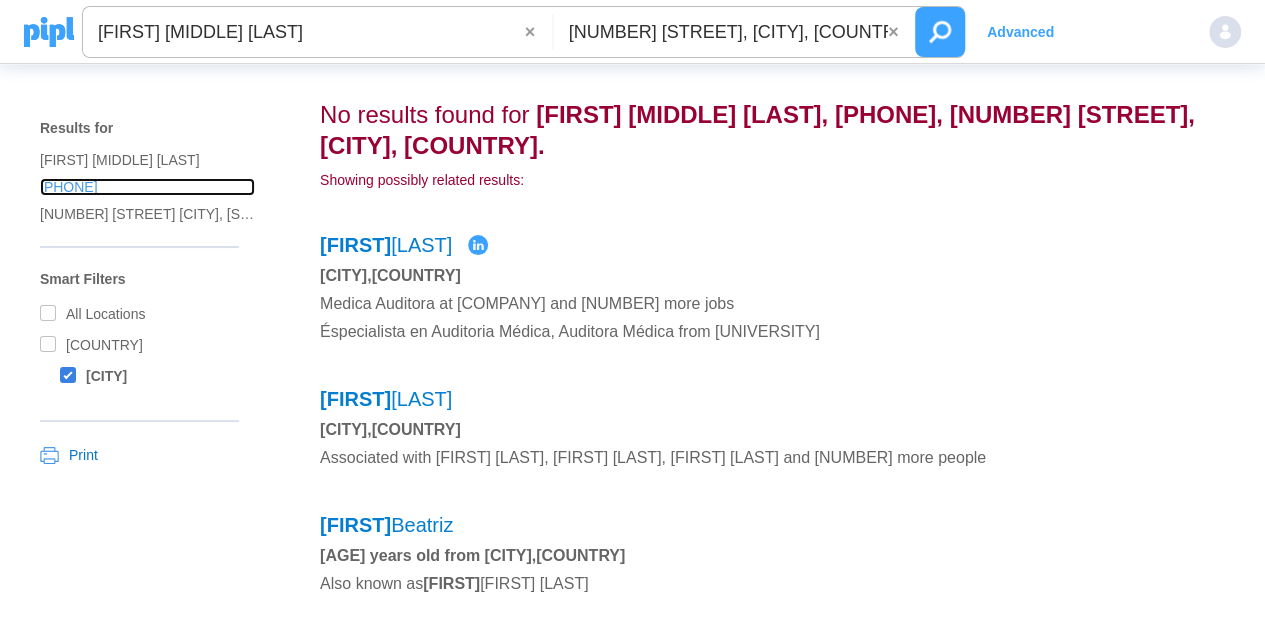 click on "+54 03537 59-5296" at bounding box center (147, 160) 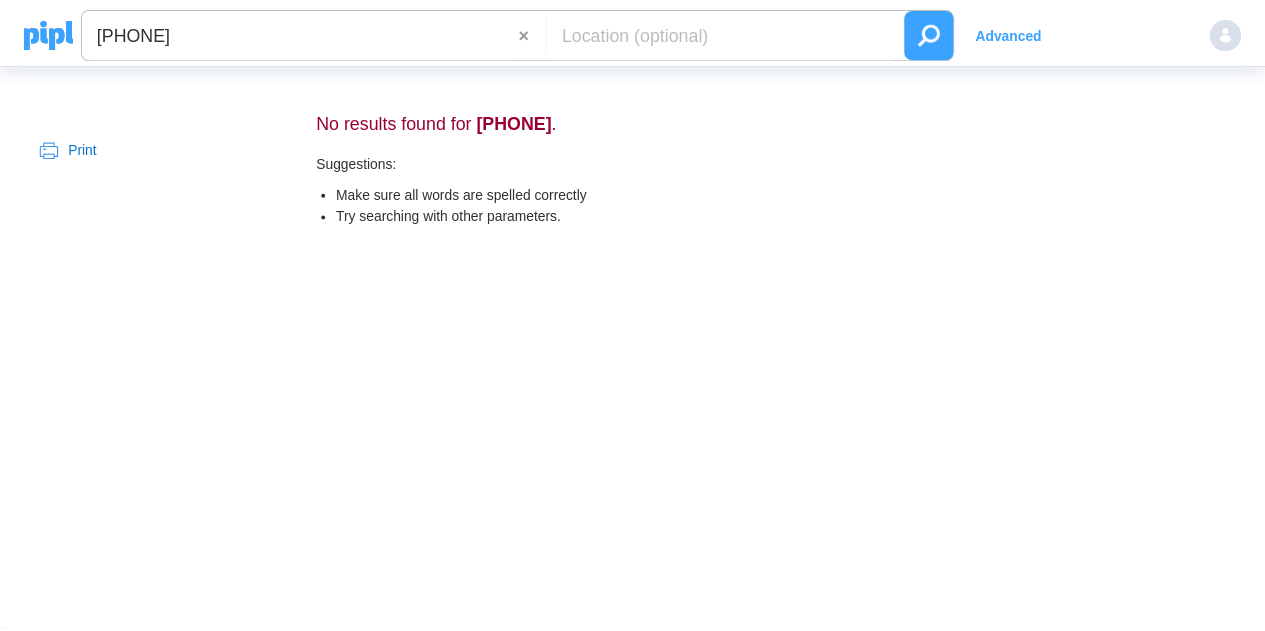 scroll, scrollTop: 0, scrollLeft: 0, axis: both 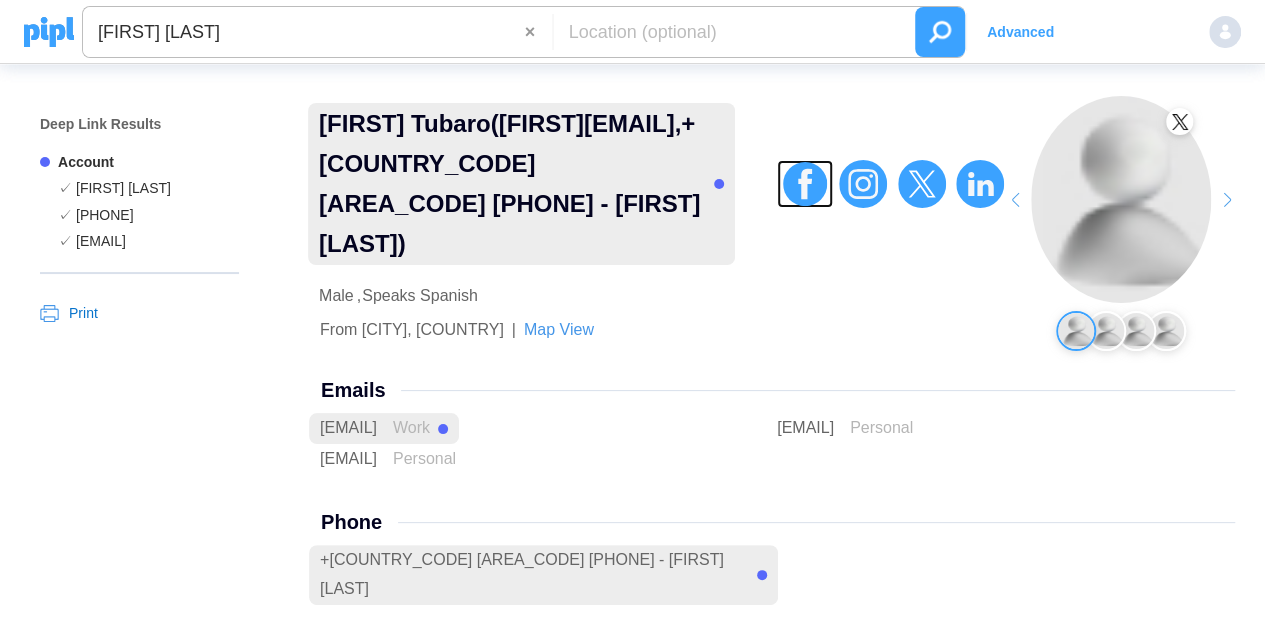 click at bounding box center [805, 184] 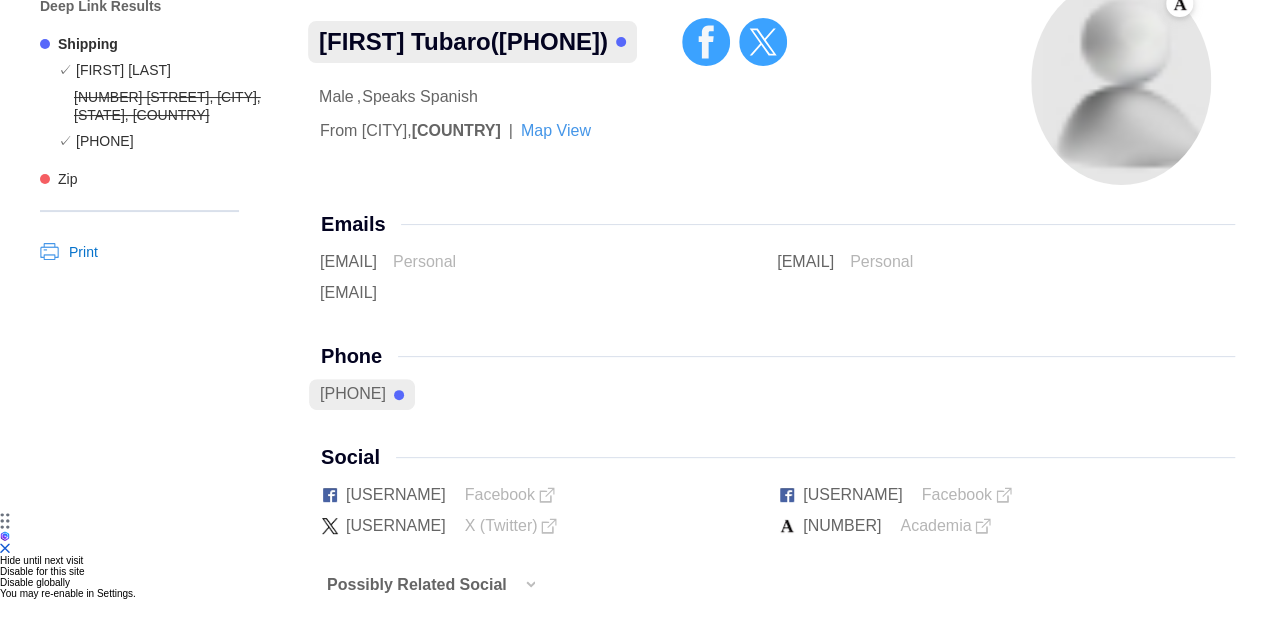 scroll, scrollTop: 0, scrollLeft: 0, axis: both 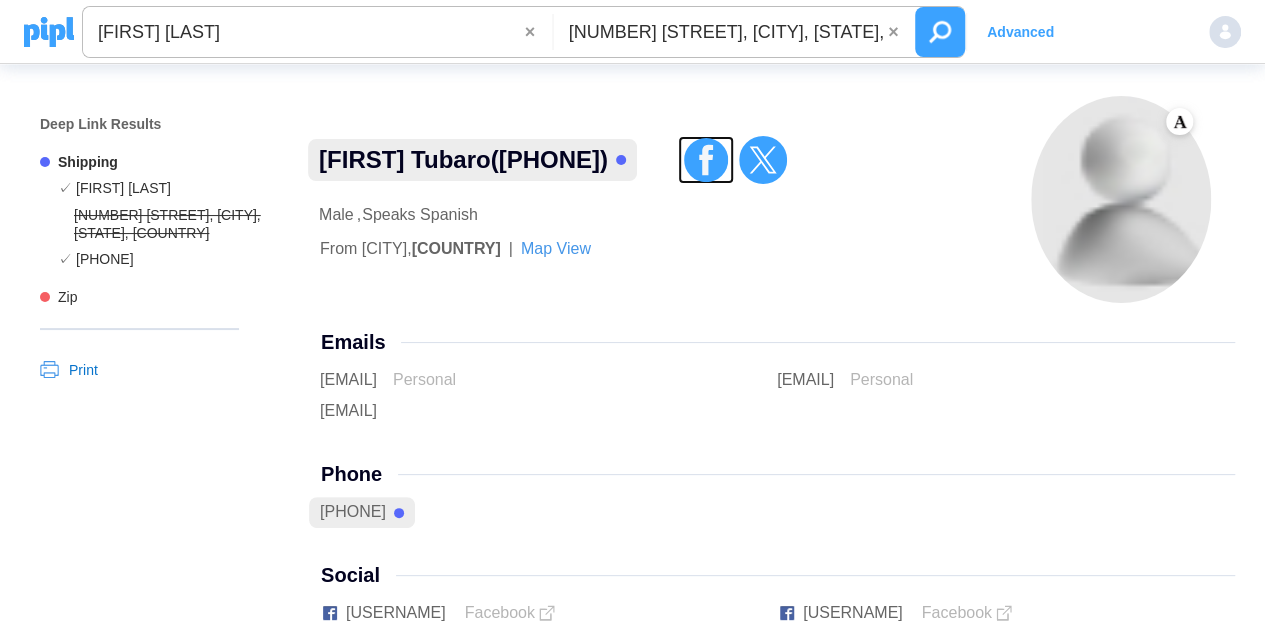 click at bounding box center (706, 160) 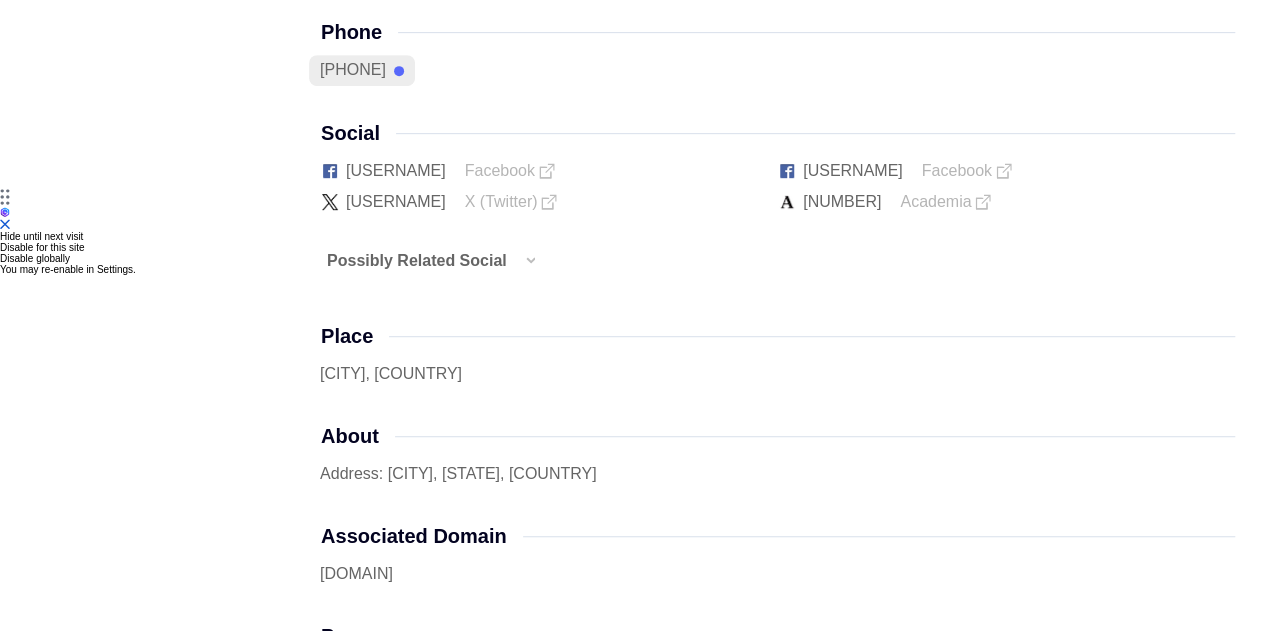 scroll, scrollTop: 500, scrollLeft: 0, axis: vertical 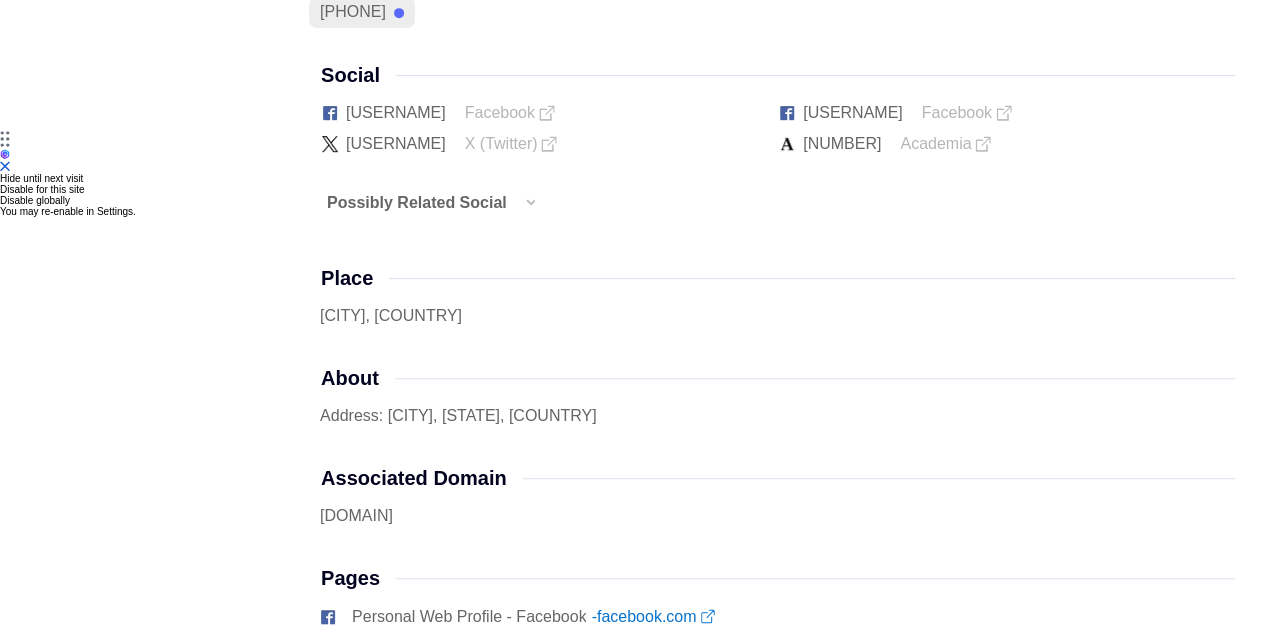 click on "Possibly Related Social" at bounding box center [778, 211] 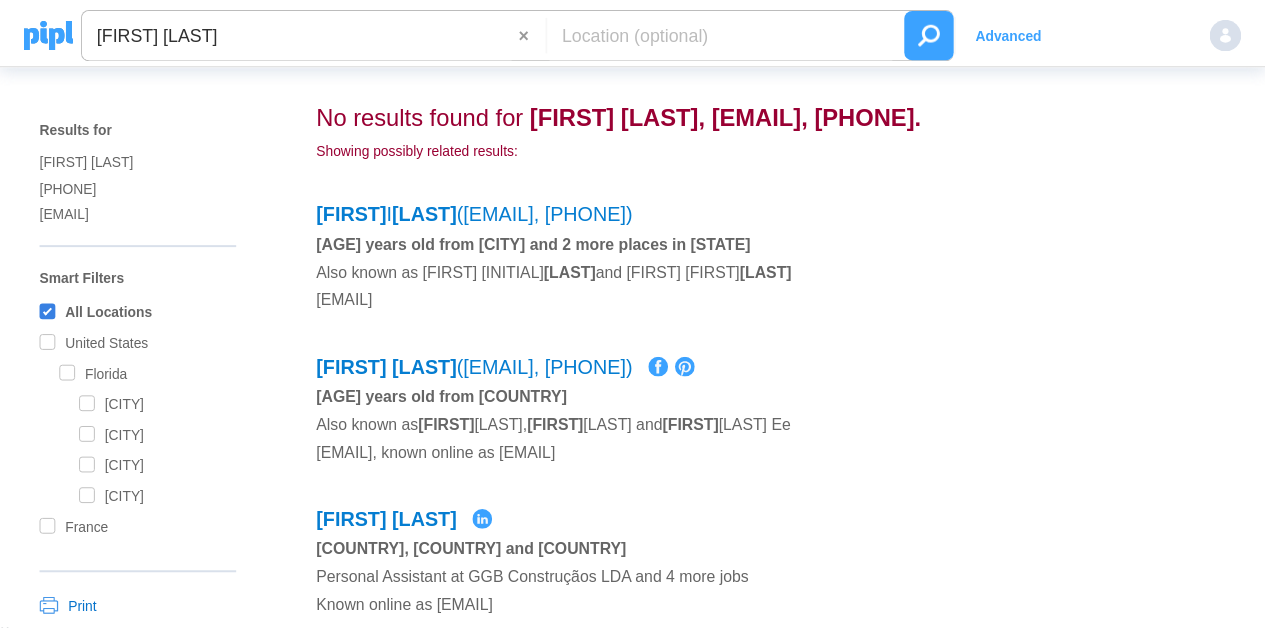 scroll, scrollTop: 0, scrollLeft: 0, axis: both 